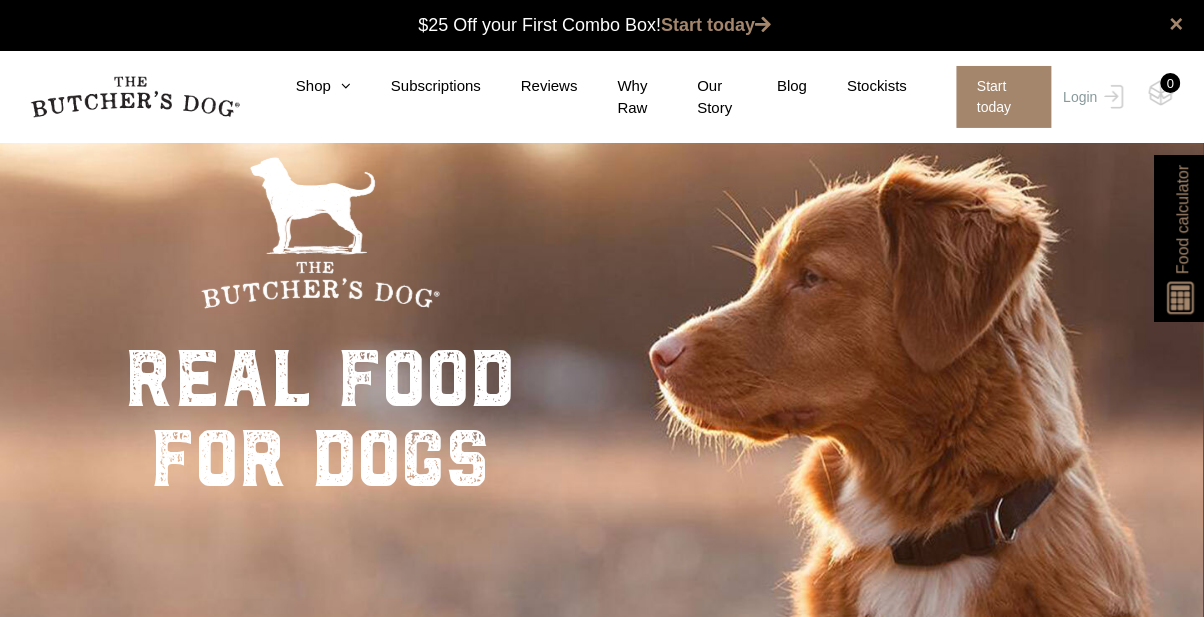 scroll, scrollTop: 9, scrollLeft: 0, axis: vertical 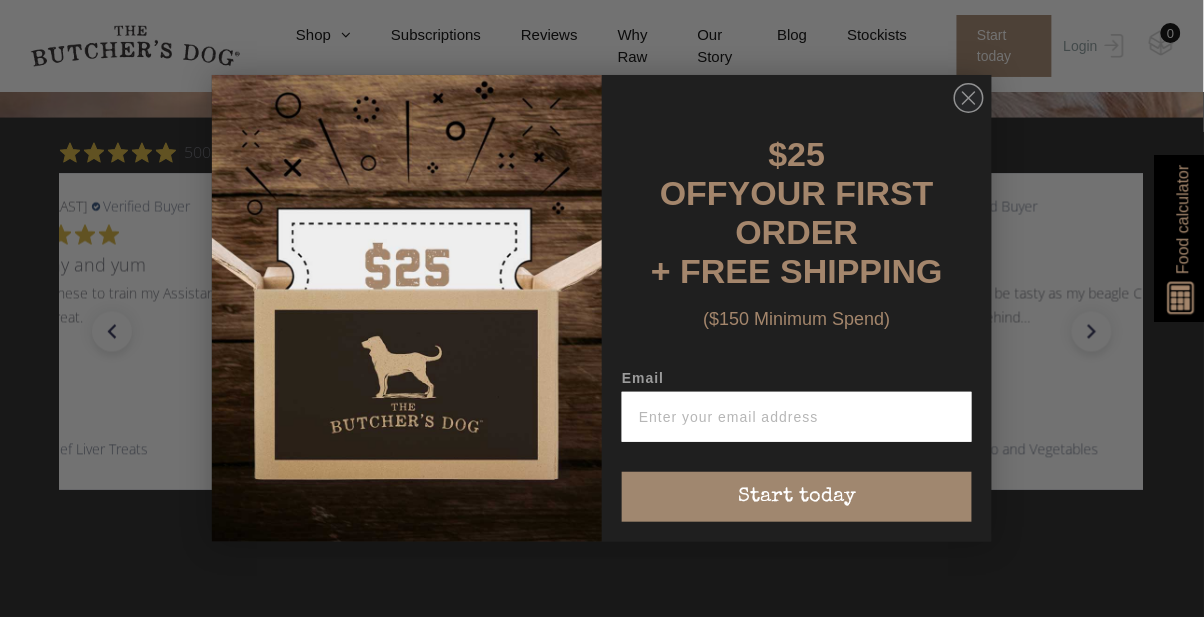 click 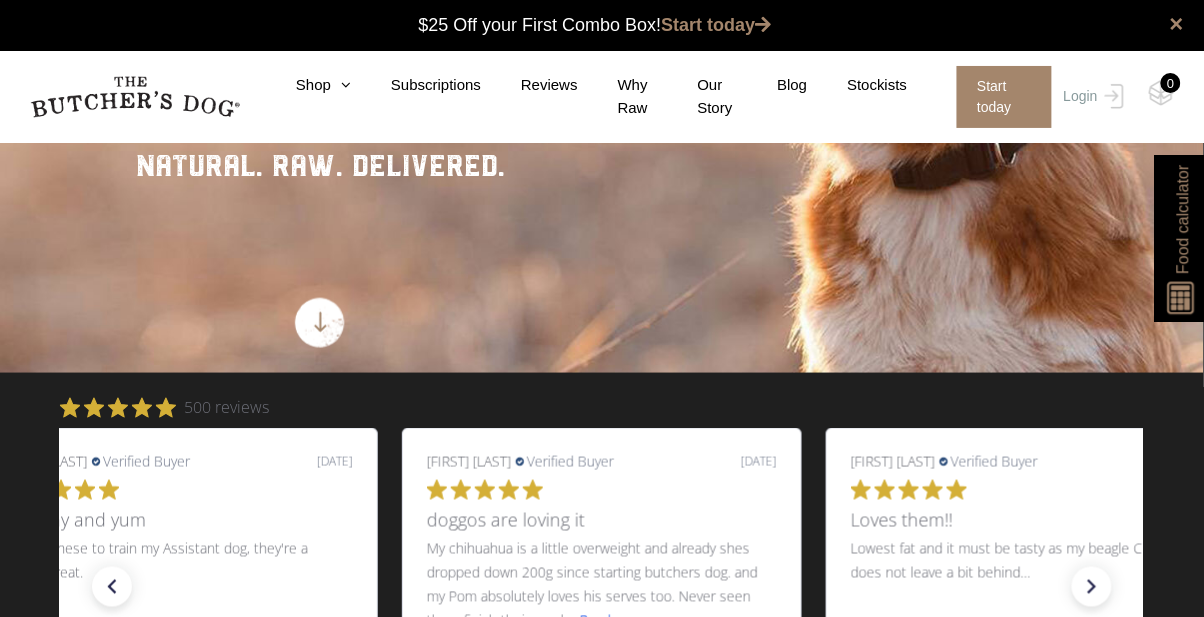 scroll, scrollTop: 0, scrollLeft: 0, axis: both 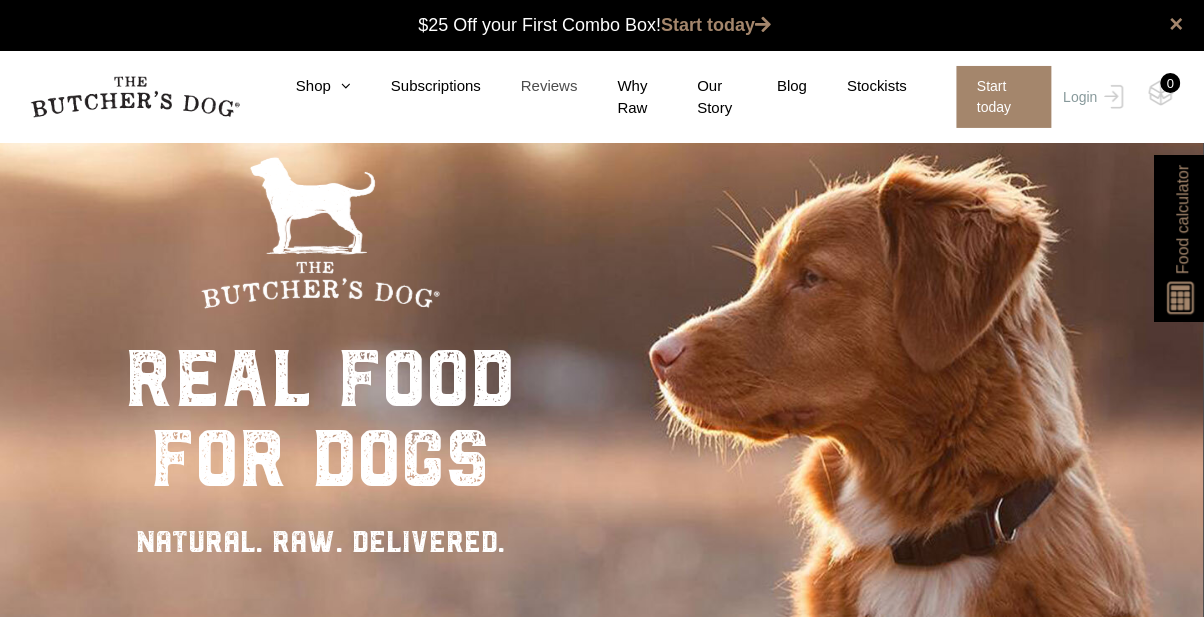 click on "Reviews" at bounding box center (529, 86) 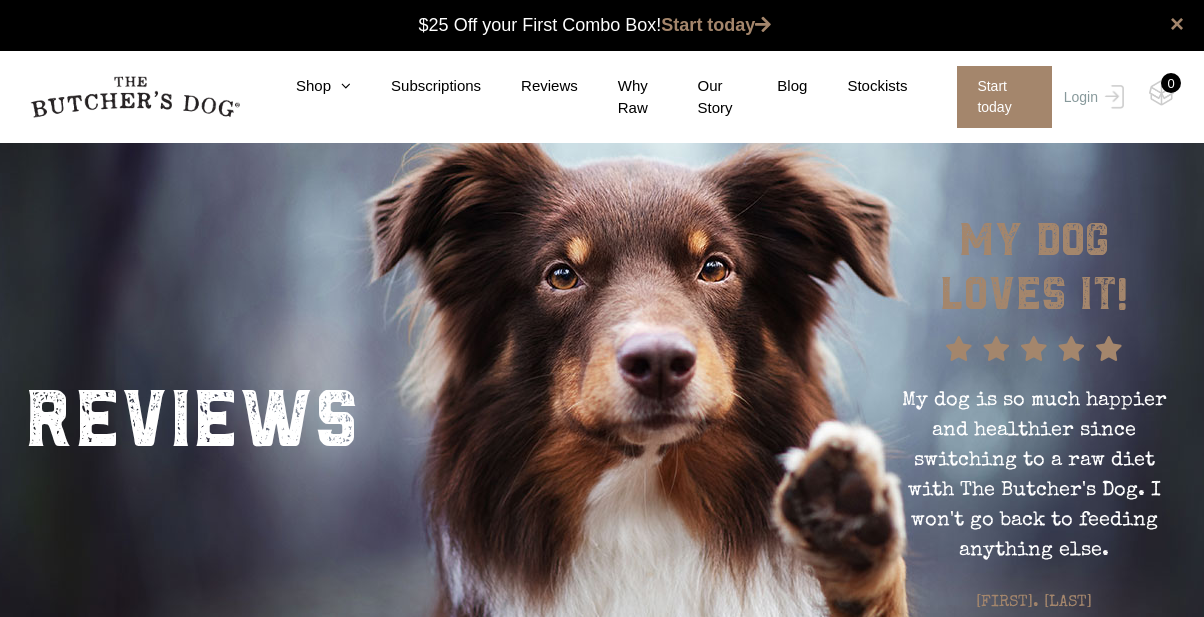 scroll, scrollTop: 0, scrollLeft: 0, axis: both 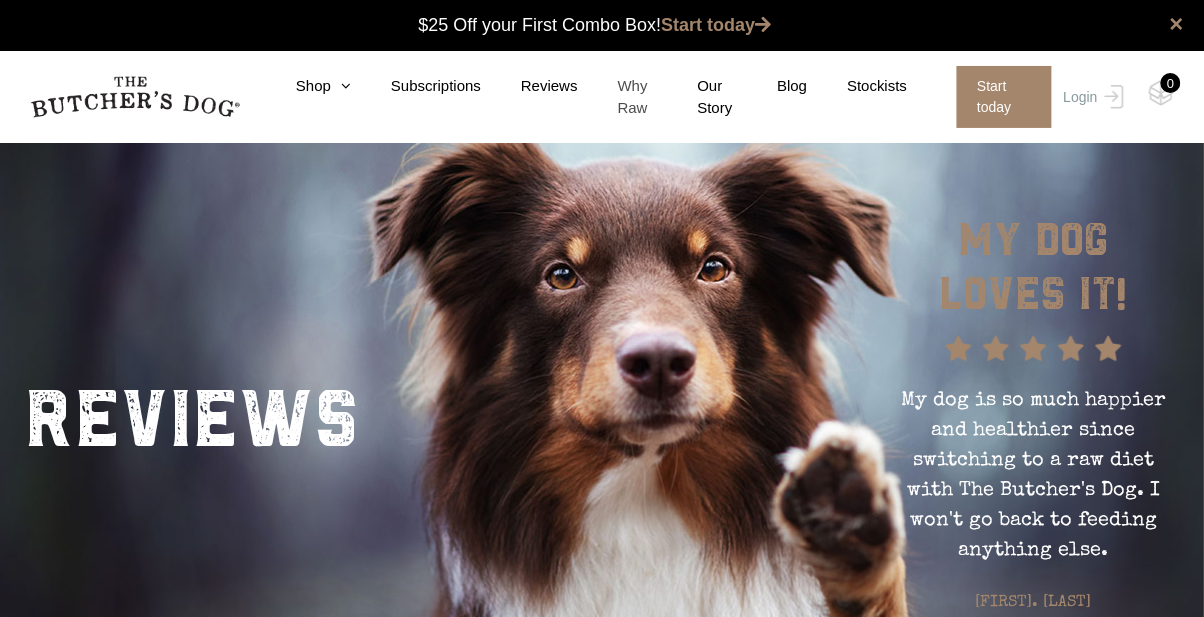 click on "Why Raw" at bounding box center [618, 97] 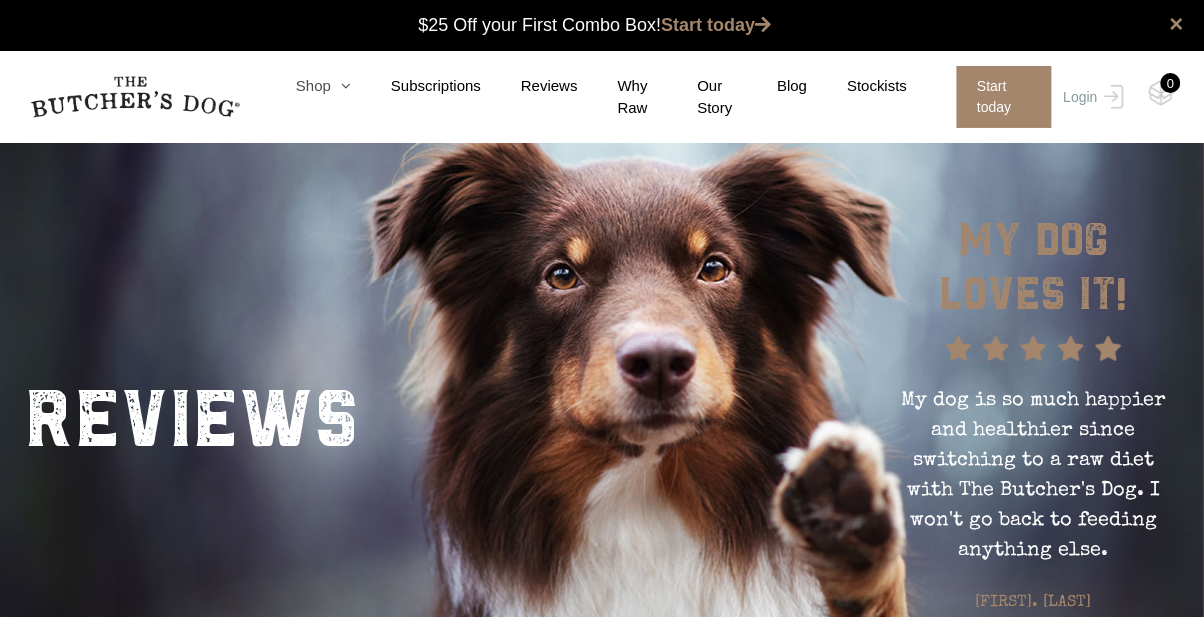 click at bounding box center (341, 85) 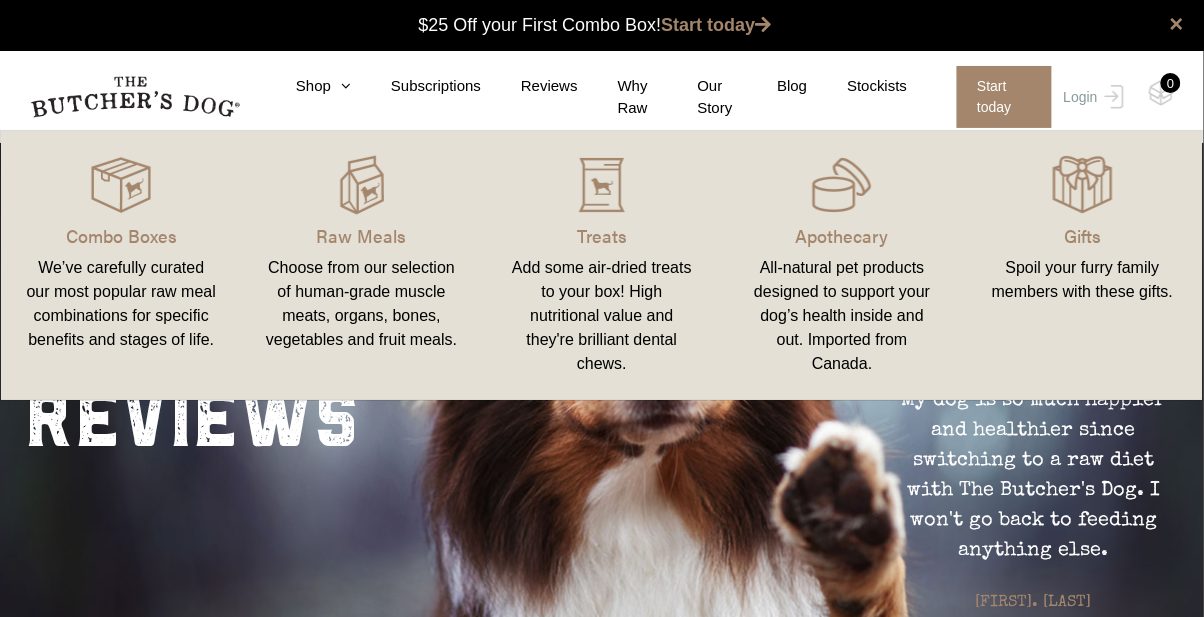 click on "Spoil your furry family members with these gifts." at bounding box center (1083, 280) 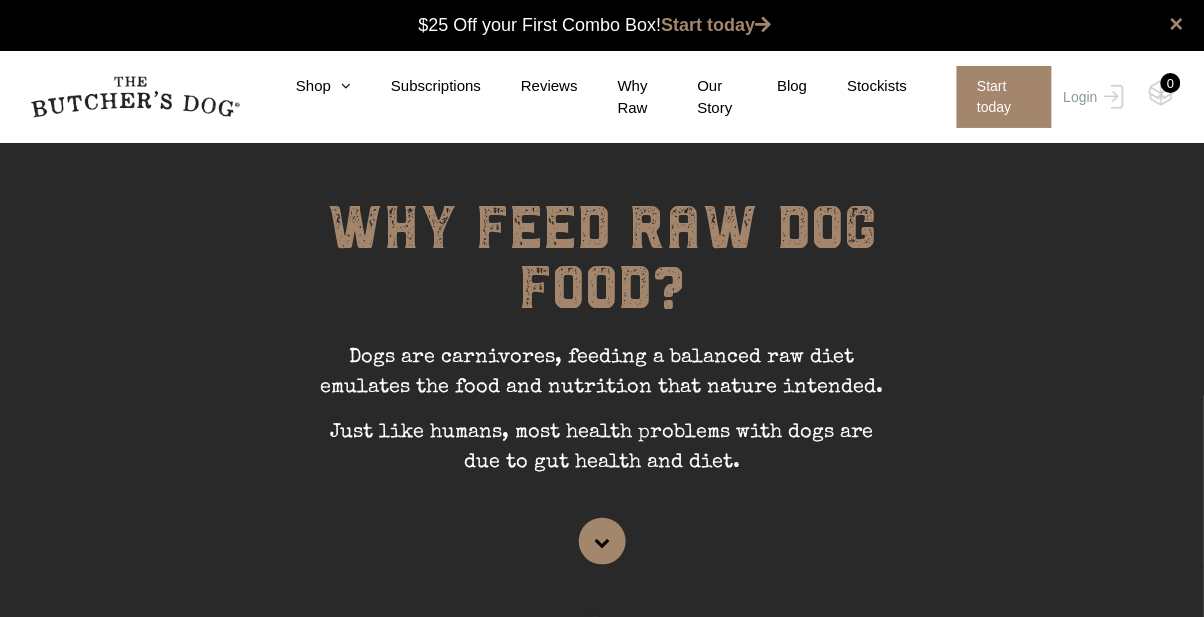 scroll, scrollTop: 0, scrollLeft: 0, axis: both 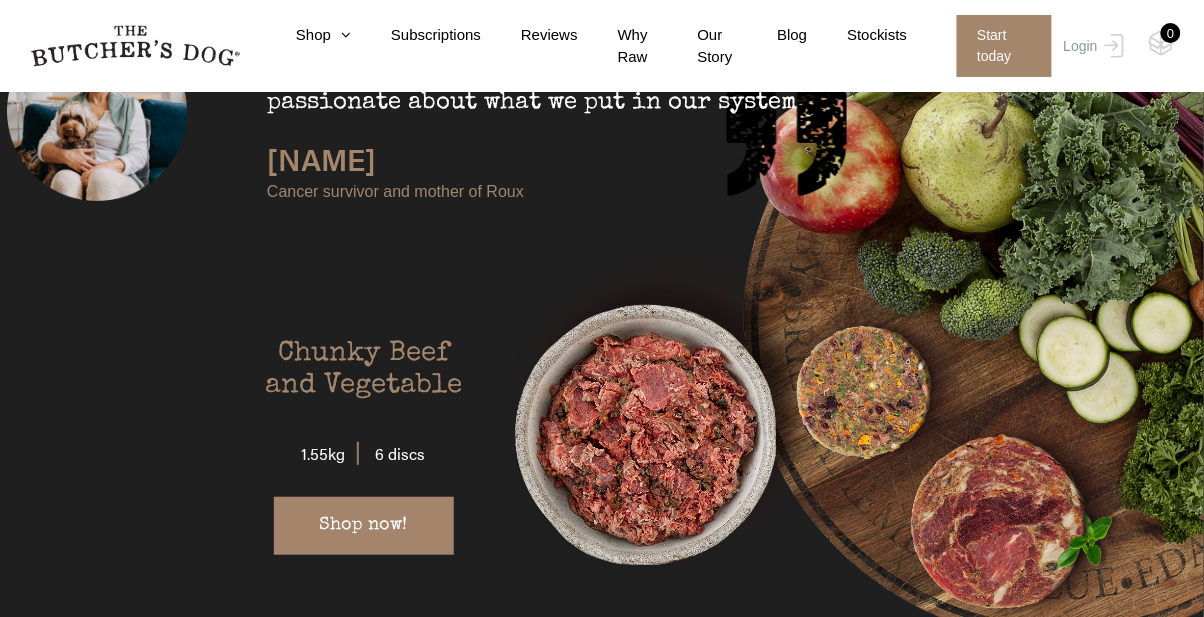 click on "Shop now!" at bounding box center (364, 526) 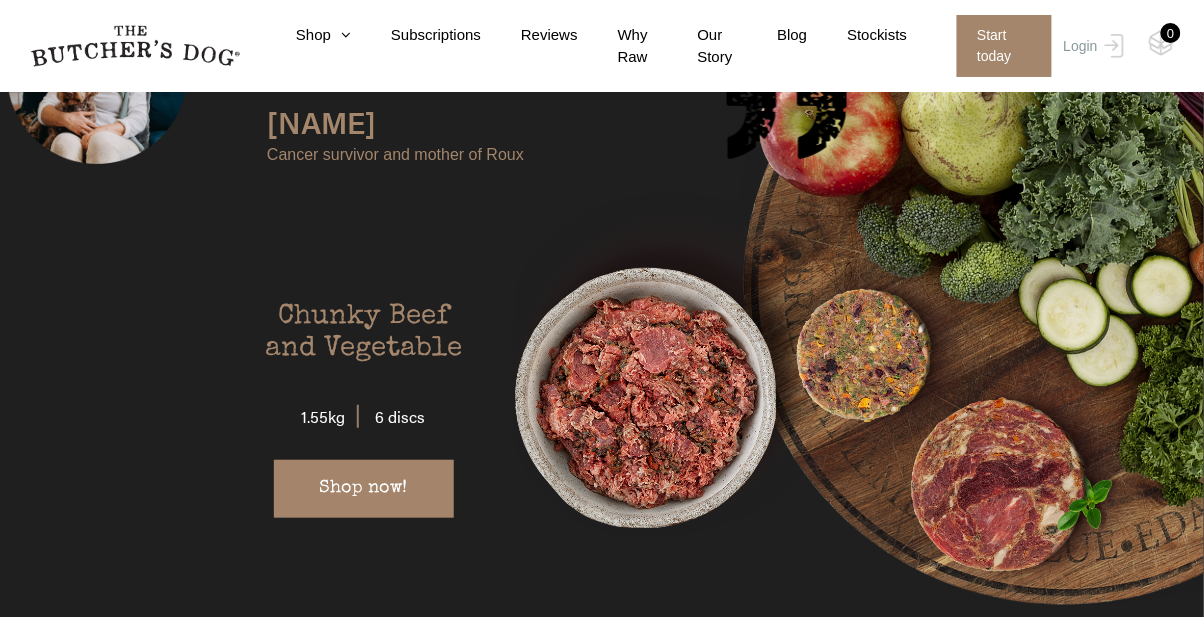 scroll, scrollTop: 3471, scrollLeft: 0, axis: vertical 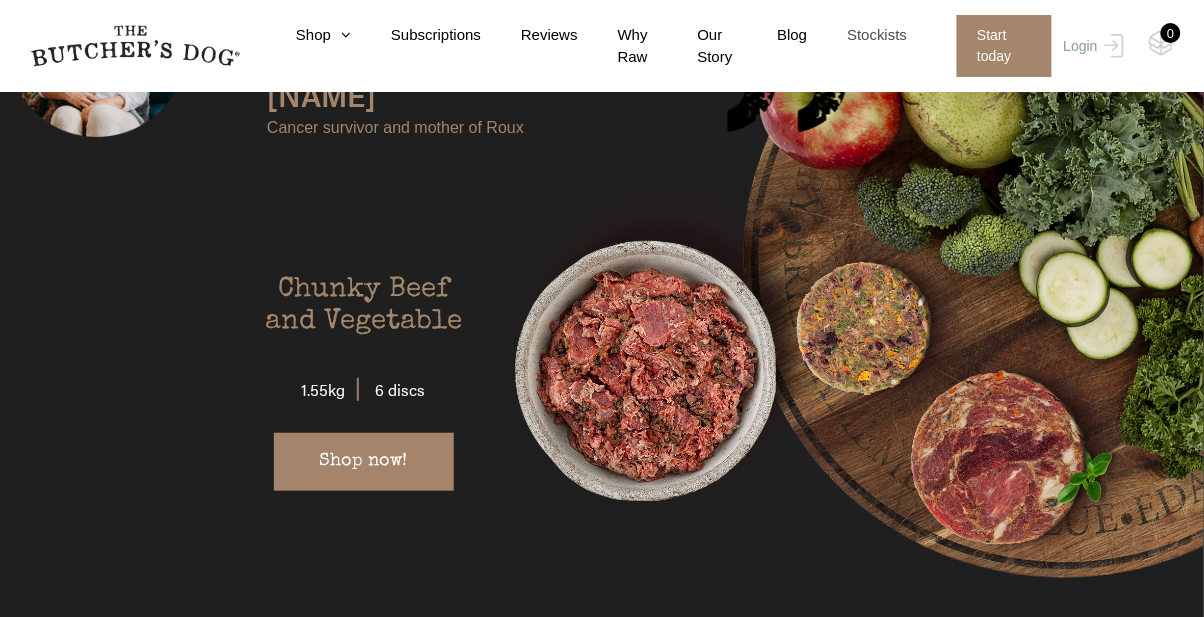 click on "Stockists" at bounding box center [857, 35] 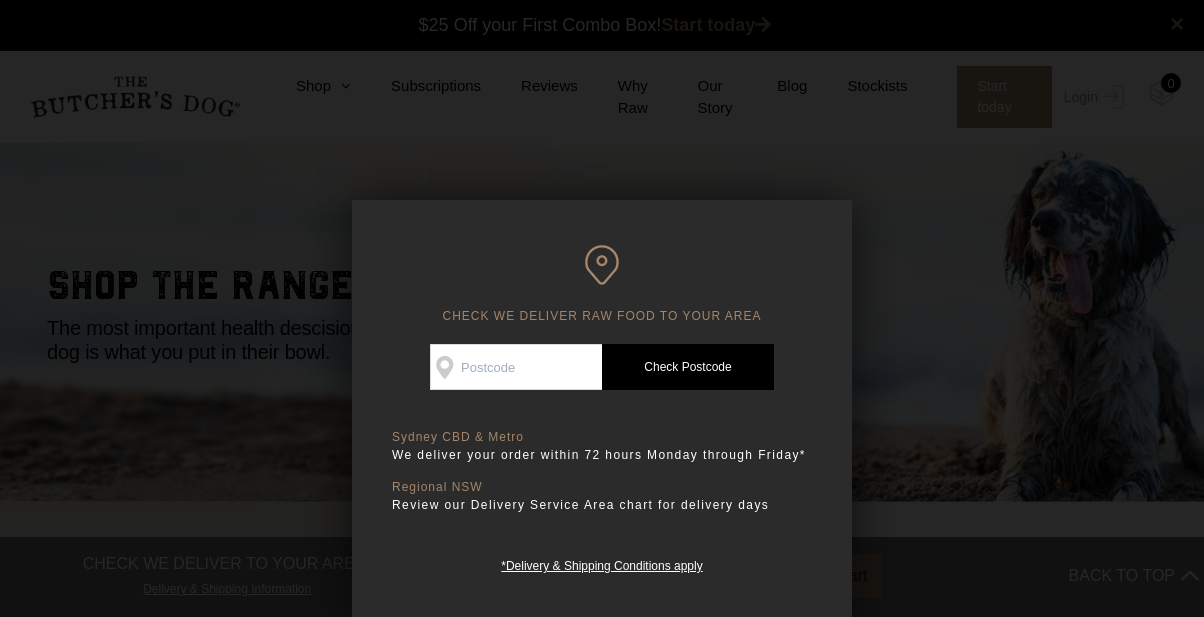 scroll, scrollTop: 0, scrollLeft: 0, axis: both 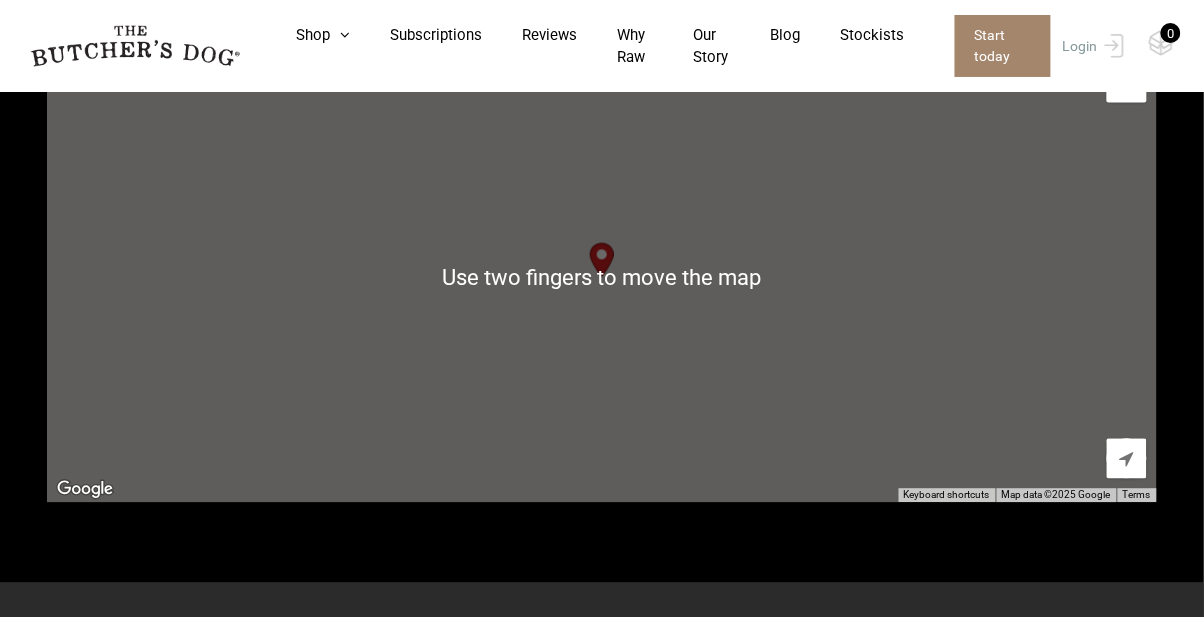 type on "5066" 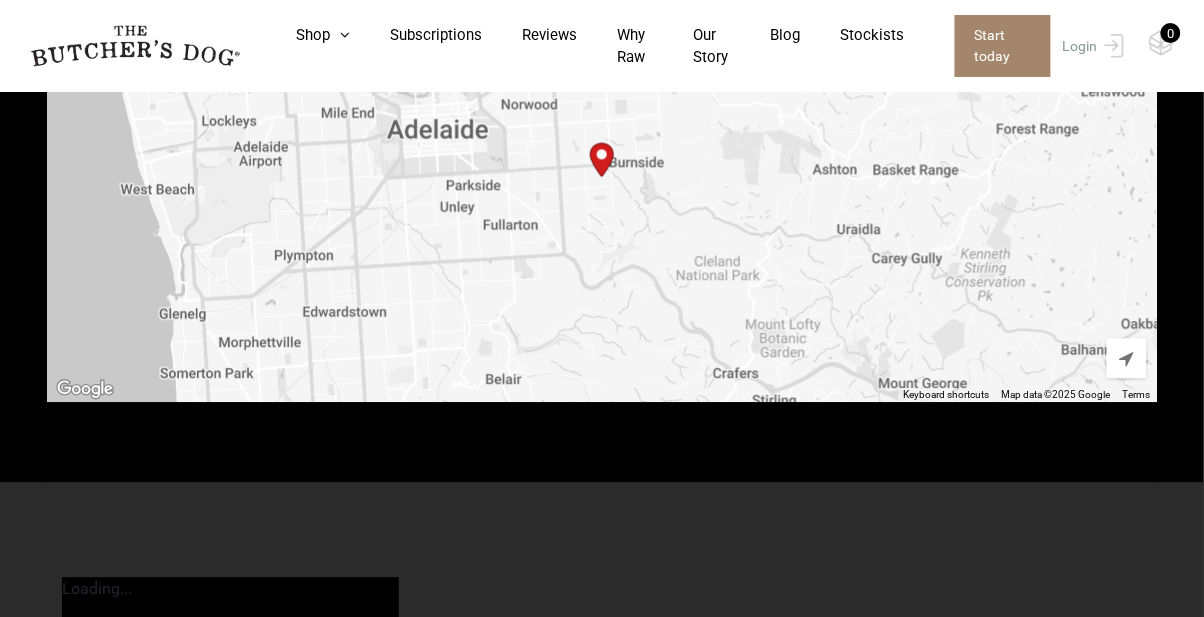 scroll, scrollTop: 951, scrollLeft: 0, axis: vertical 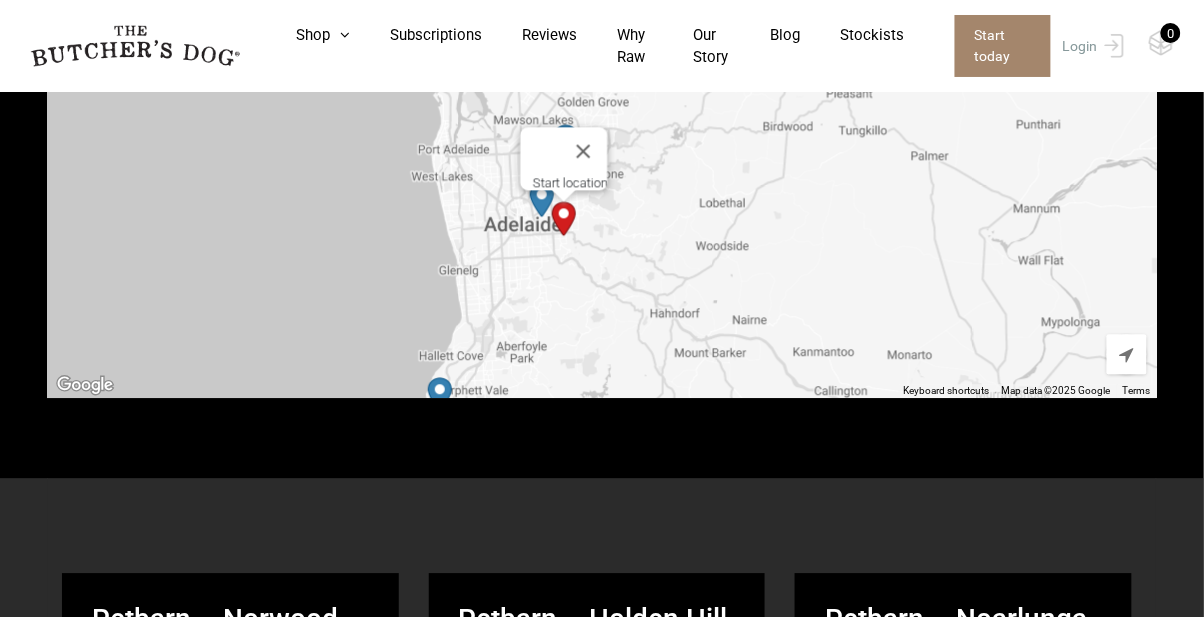 click on "To navigate, press the arrow keys. Start location" at bounding box center [602, 173] 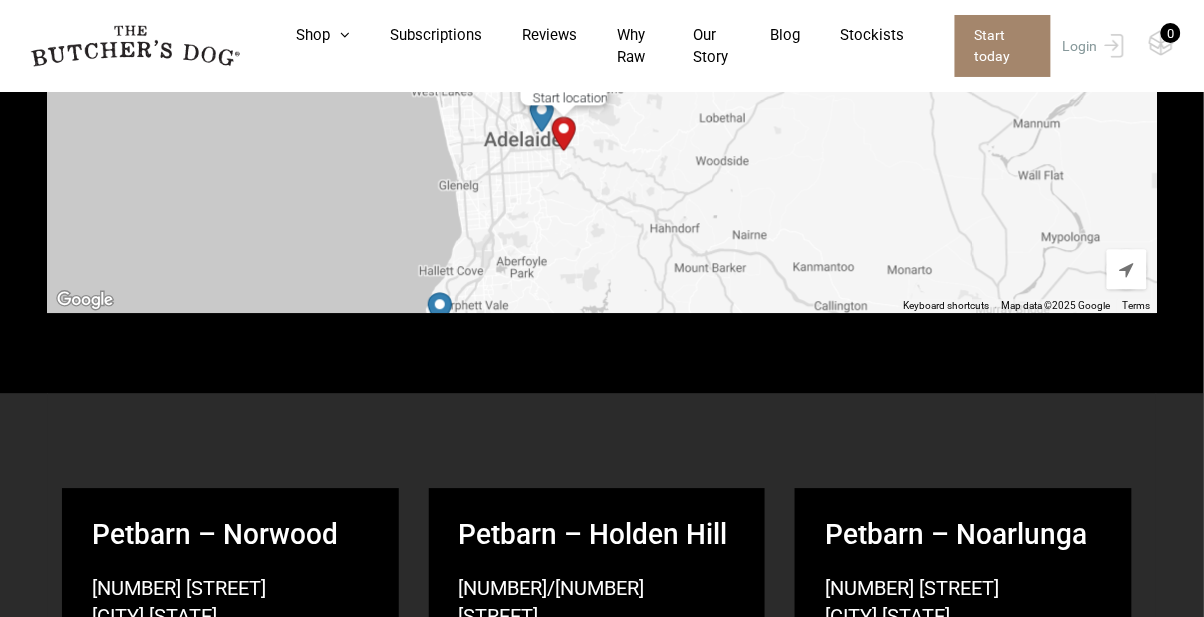 scroll, scrollTop: 1011, scrollLeft: 0, axis: vertical 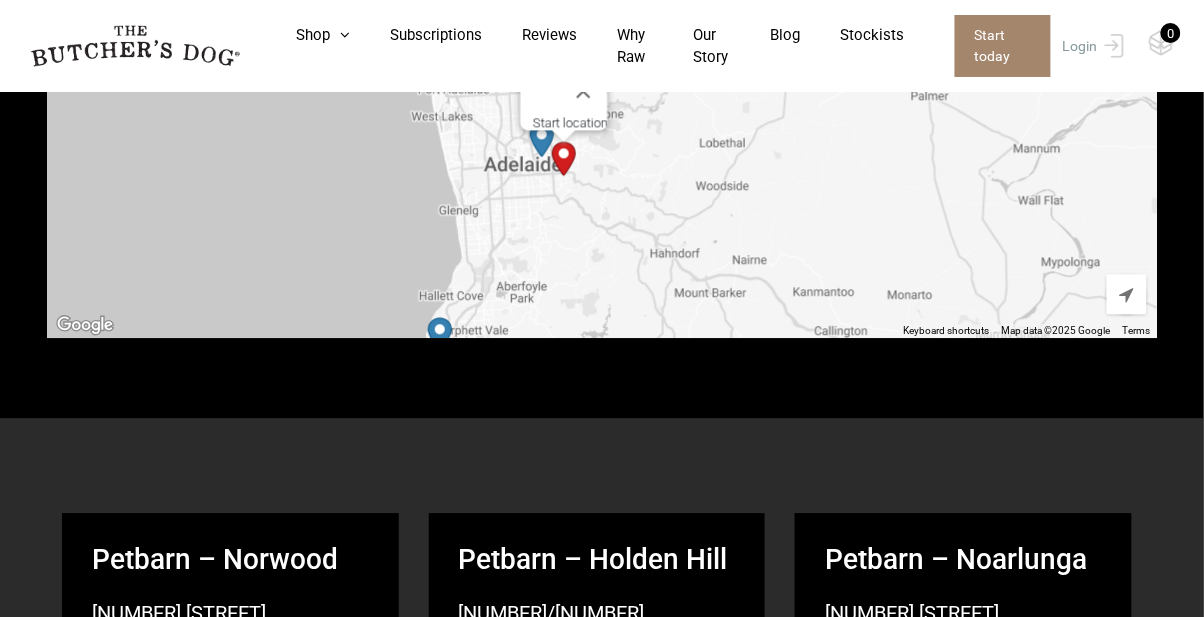 click on "To navigate, press the arrow keys. Start location" at bounding box center [602, 113] 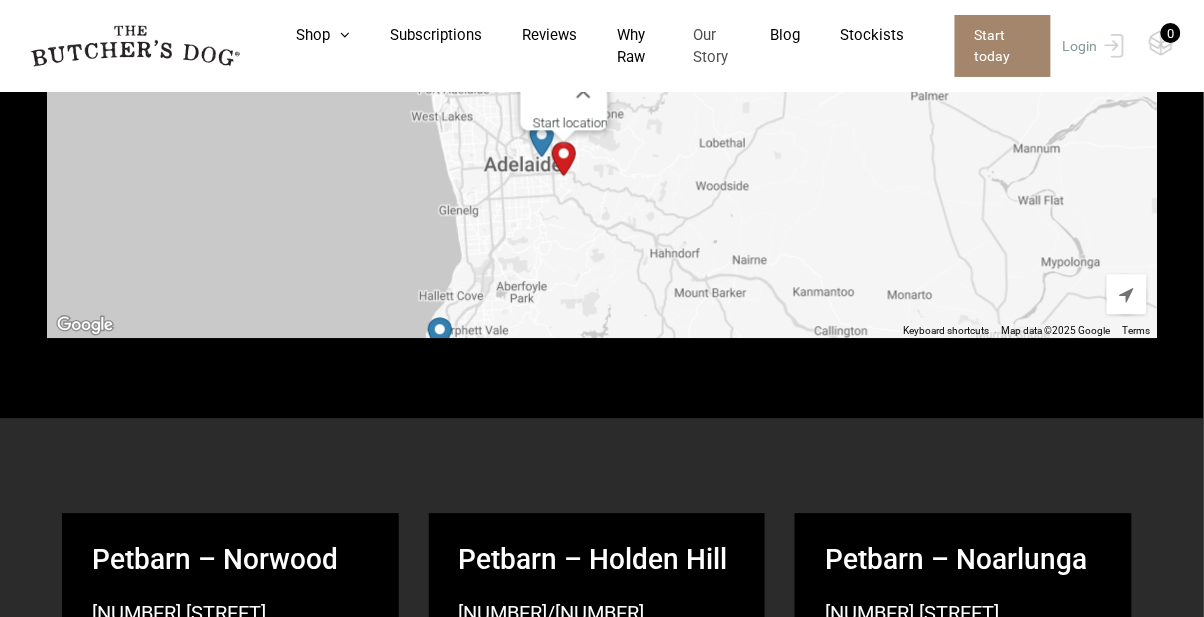 click on "Our Story" at bounding box center (692, 46) 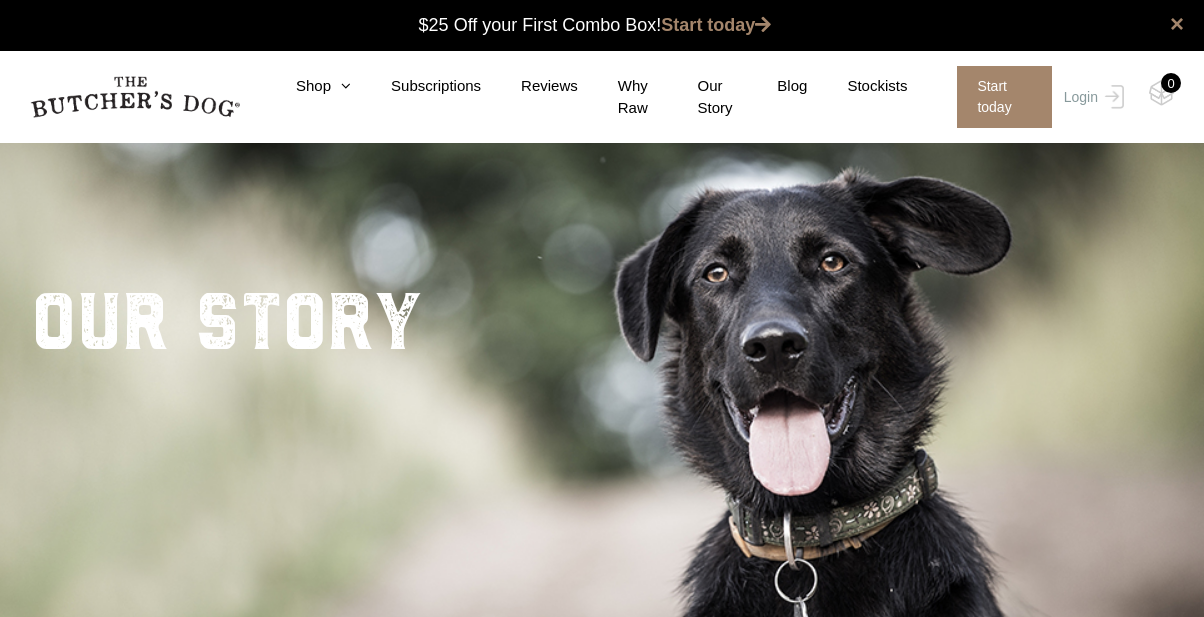 scroll, scrollTop: 0, scrollLeft: 0, axis: both 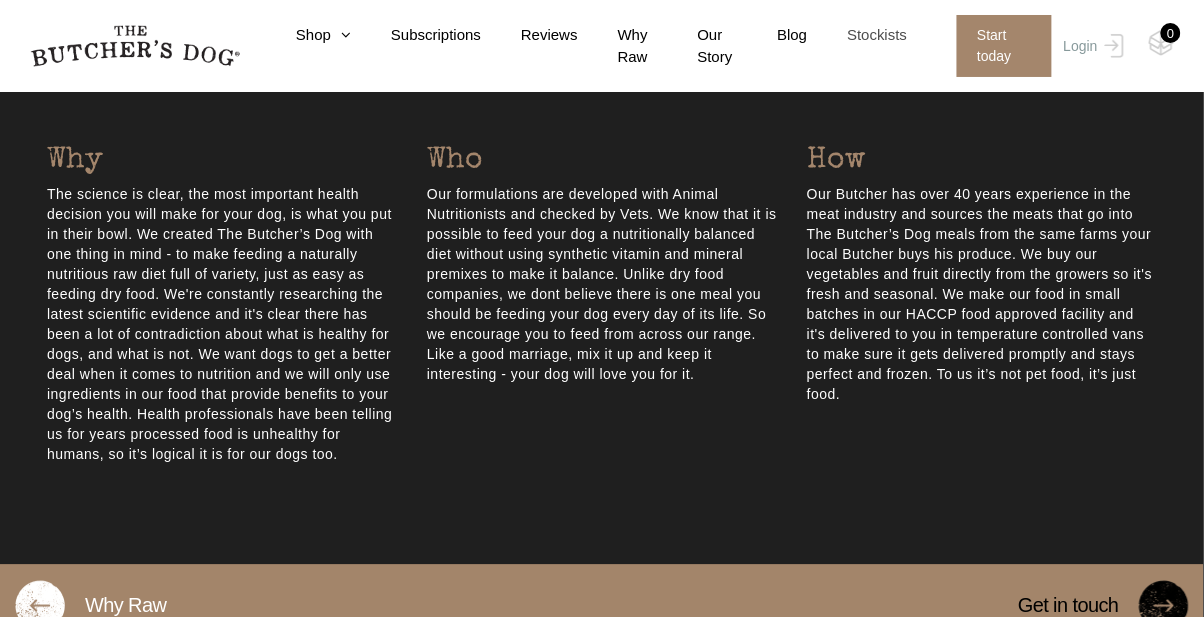 click on "Stockists" at bounding box center [857, 35] 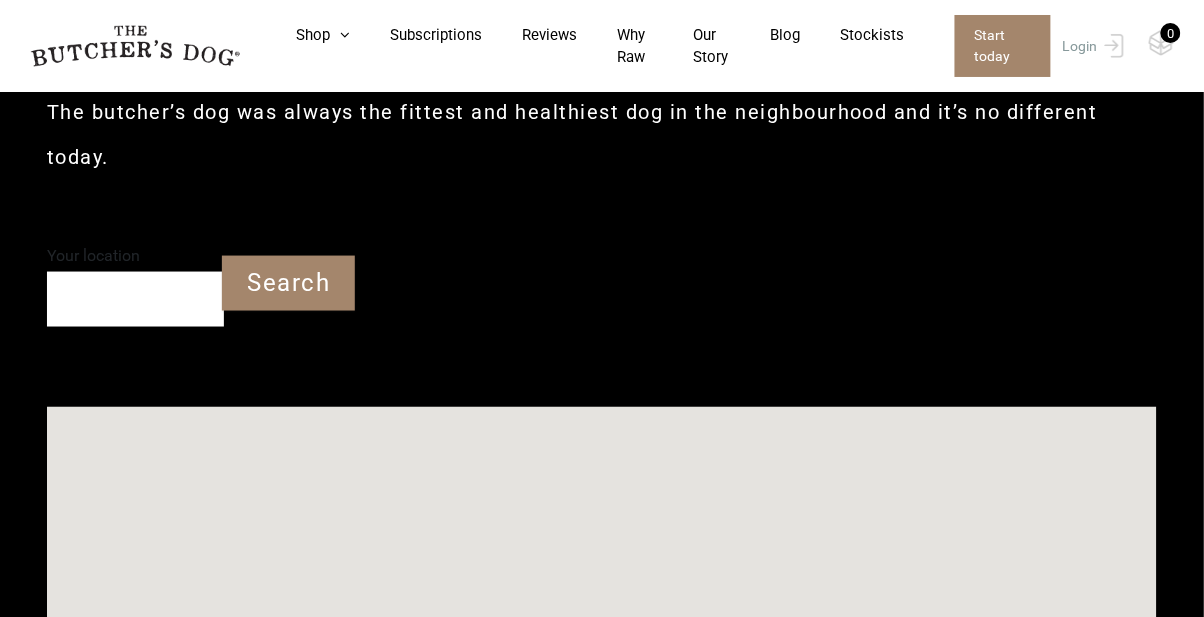scroll, scrollTop: 0, scrollLeft: 0, axis: both 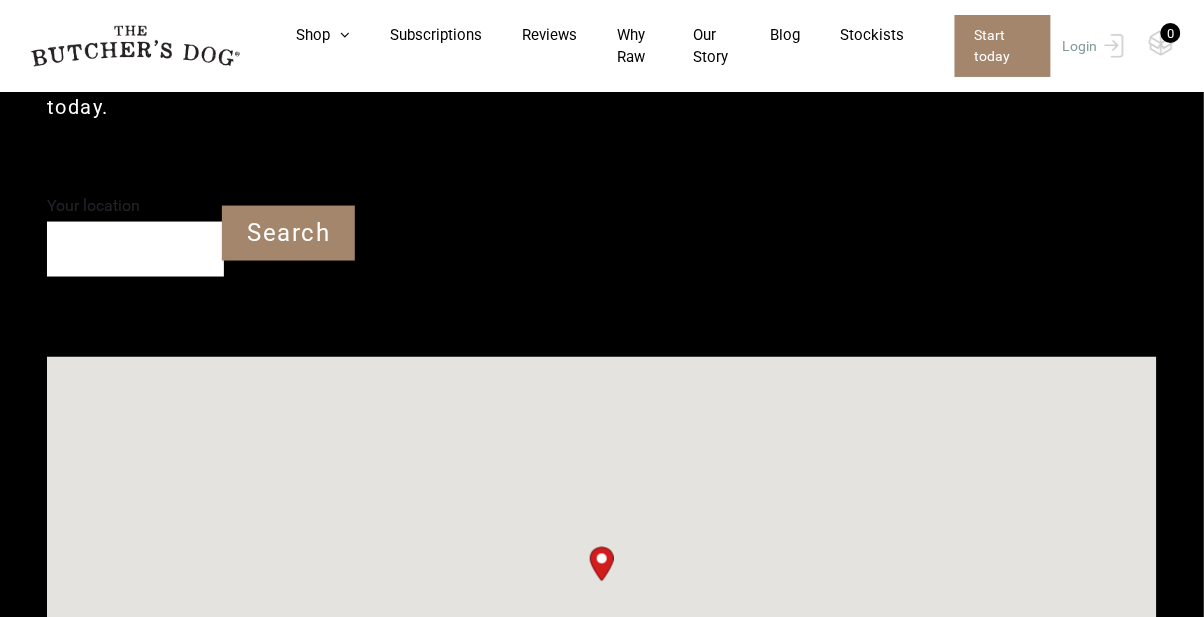 type on "5066" 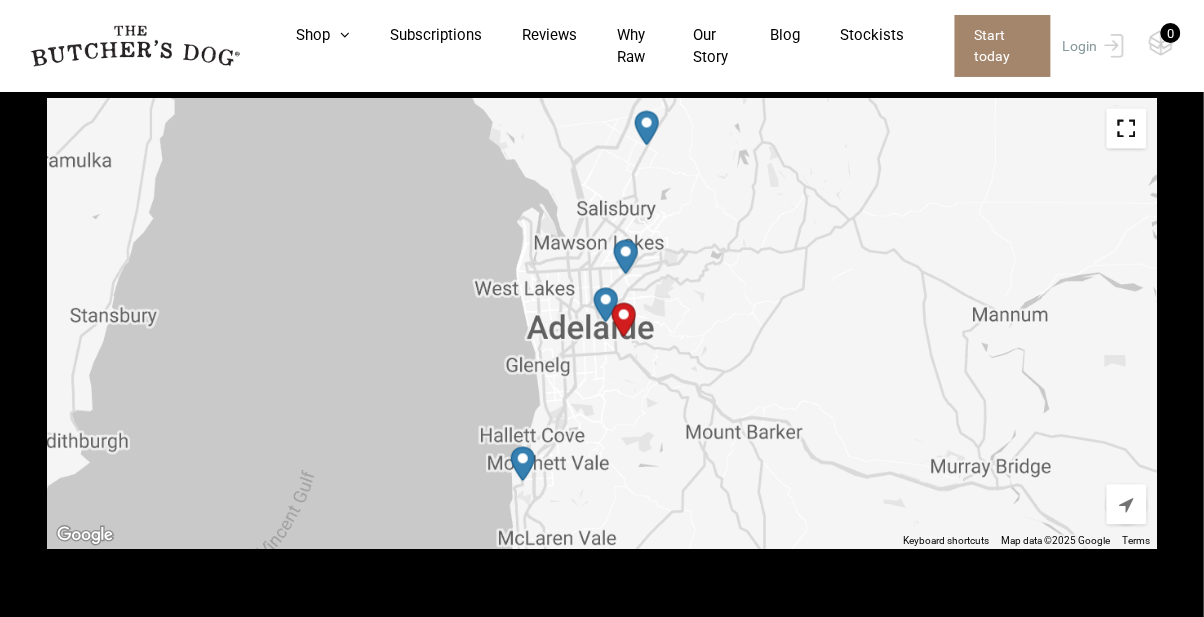 scroll, scrollTop: 805, scrollLeft: 0, axis: vertical 